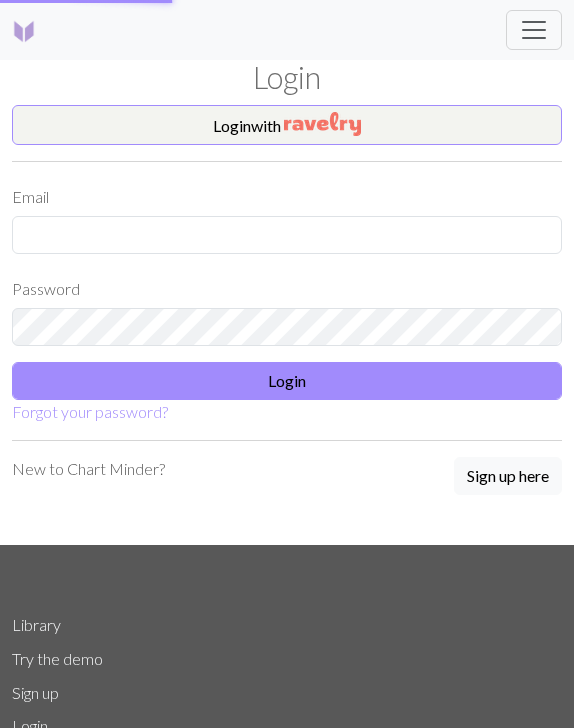 scroll, scrollTop: 0, scrollLeft: 0, axis: both 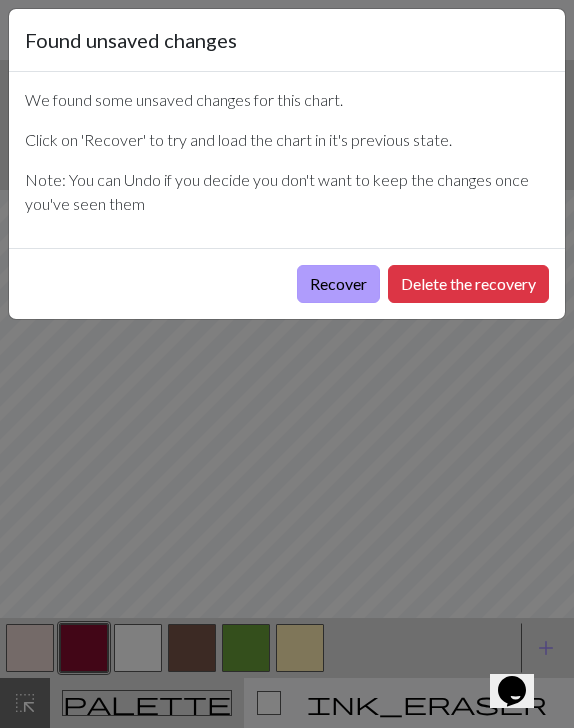 click on "Recover" at bounding box center (338, 284) 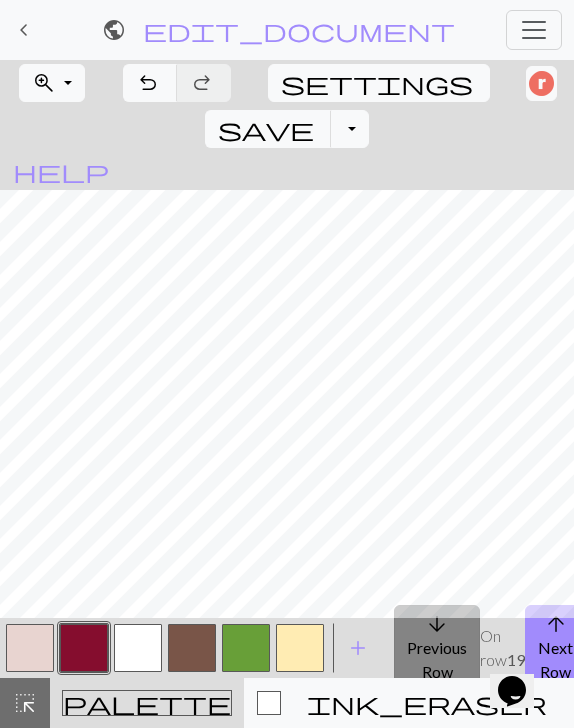click on "arrow_downward" at bounding box center (437, 624) 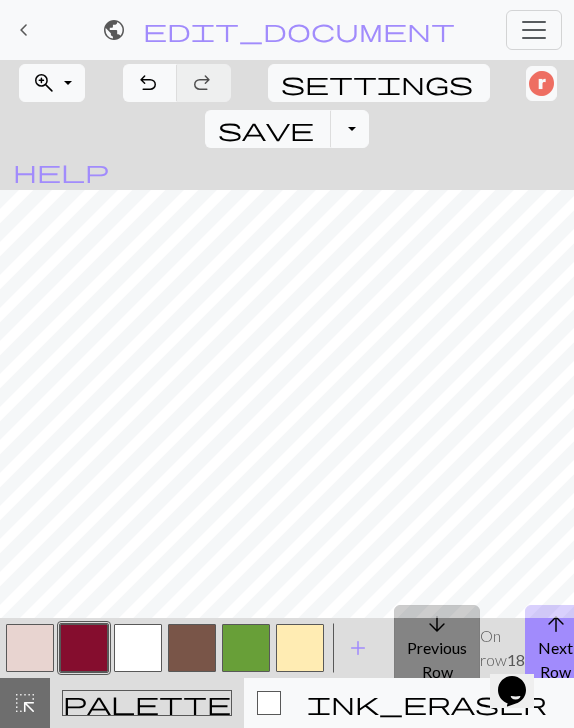 click on "arrow_downward" at bounding box center [437, 624] 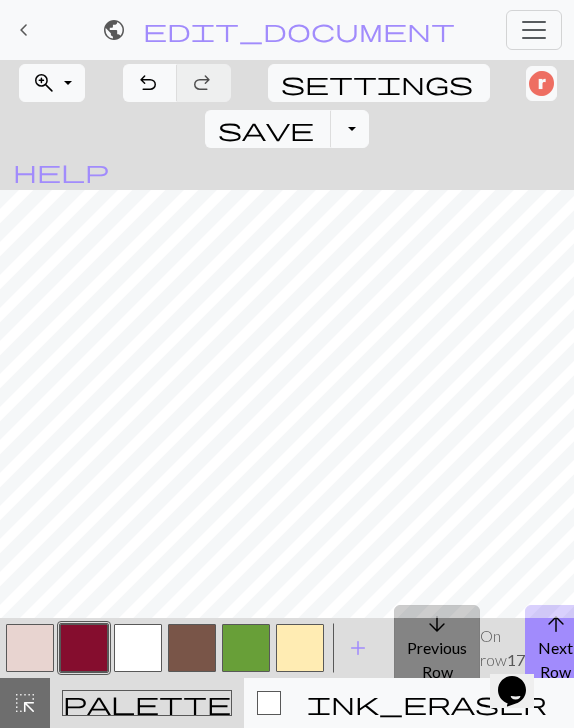 click on "arrow_downward" at bounding box center (437, 624) 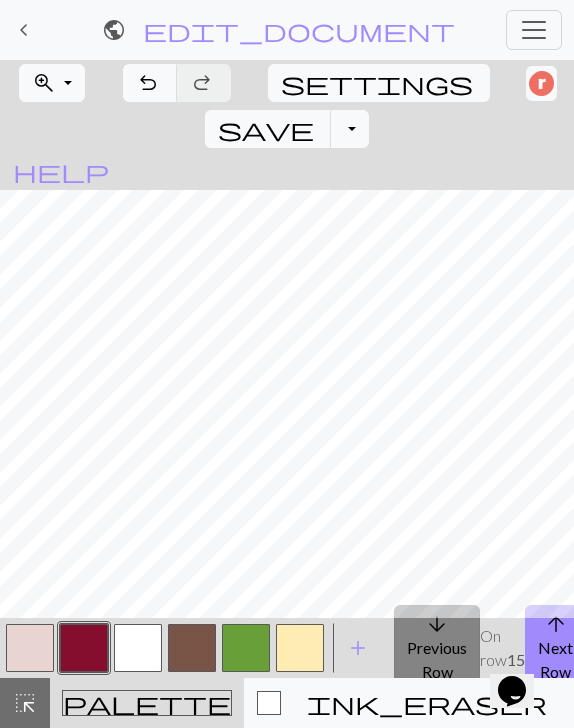 click on "arrow_downward" at bounding box center (437, 624) 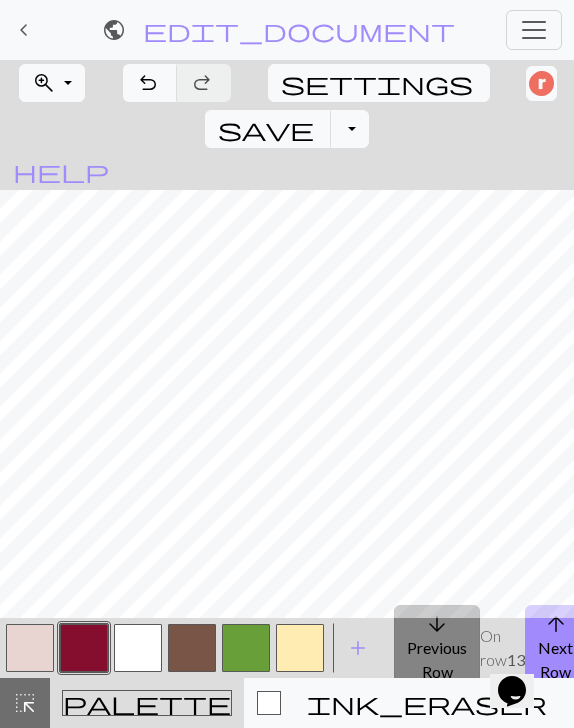 click on "arrow_downward" at bounding box center (437, 624) 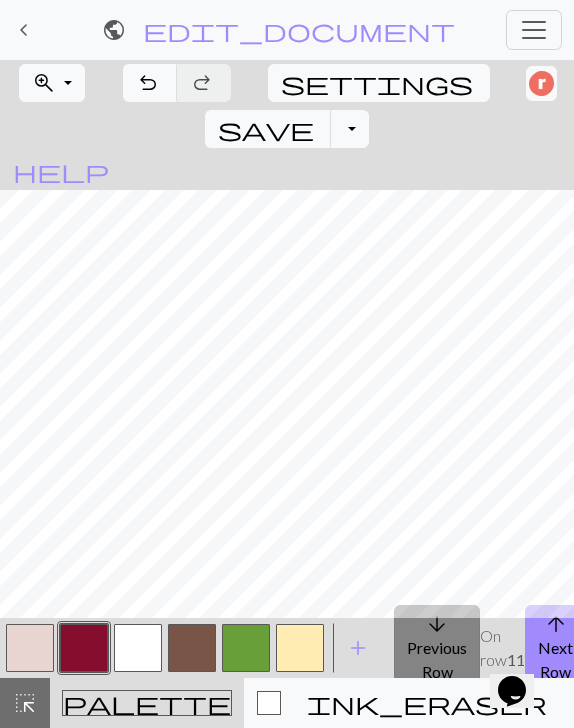 click on "arrow_downward" at bounding box center [437, 624] 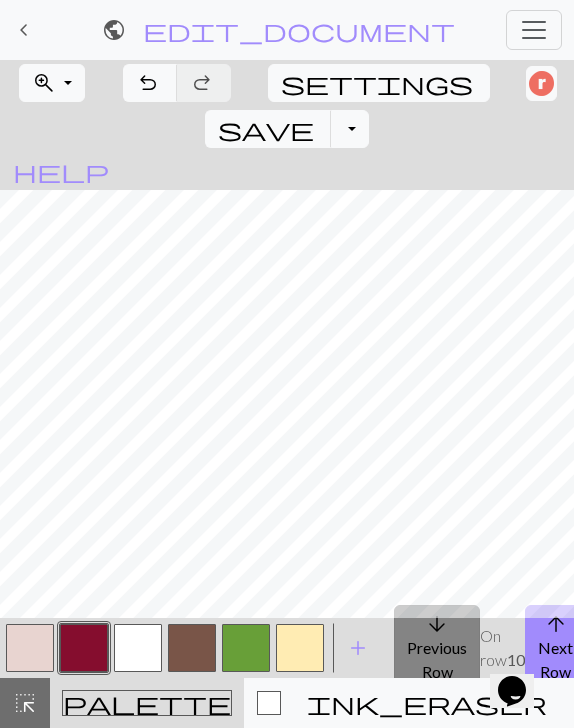 click on "arrow_downward" at bounding box center (437, 624) 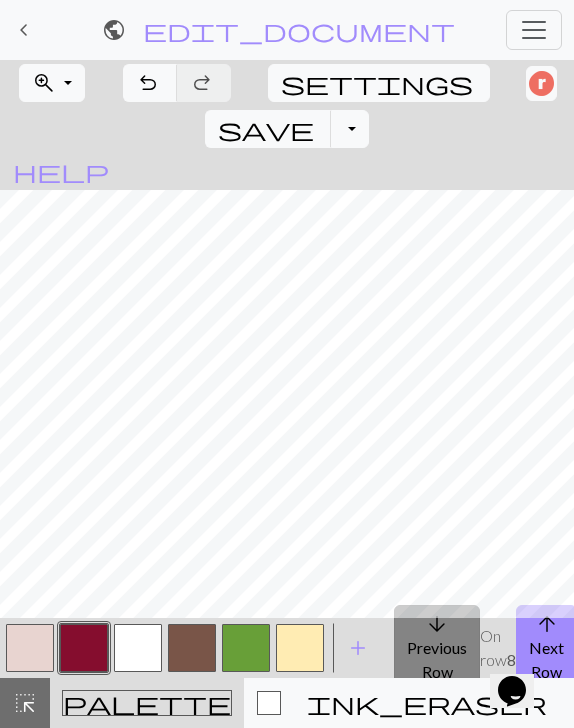 click on "arrow_downward" at bounding box center [437, 624] 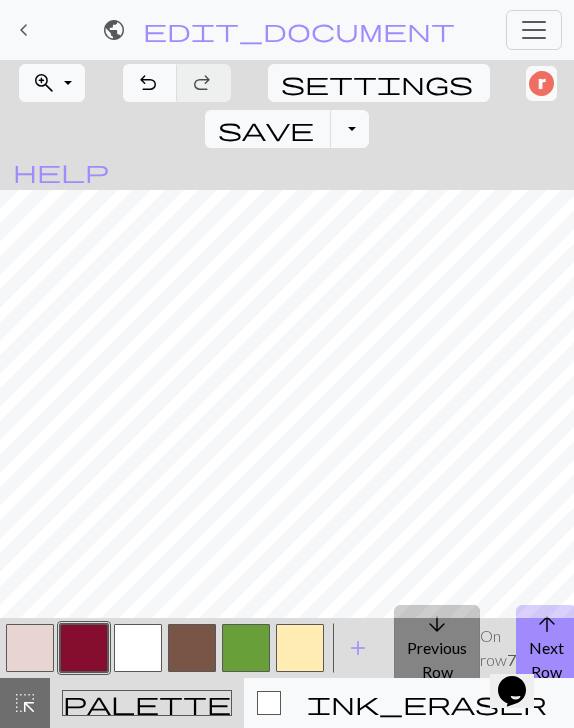 click on "arrow_downward" at bounding box center (437, 624) 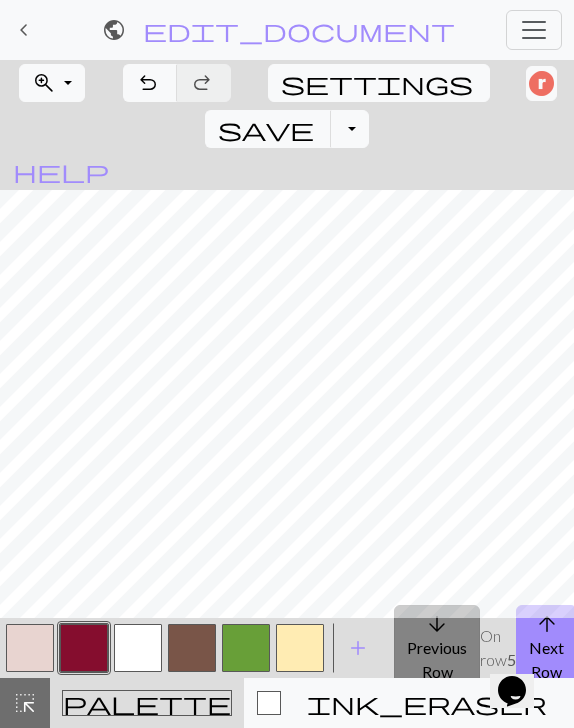 click on "arrow_downward" at bounding box center (437, 624) 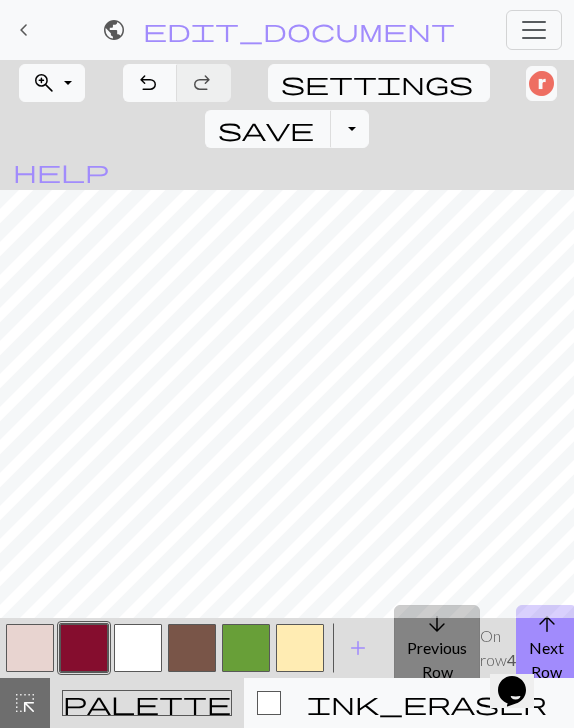 click on "arrow_downward" at bounding box center (437, 624) 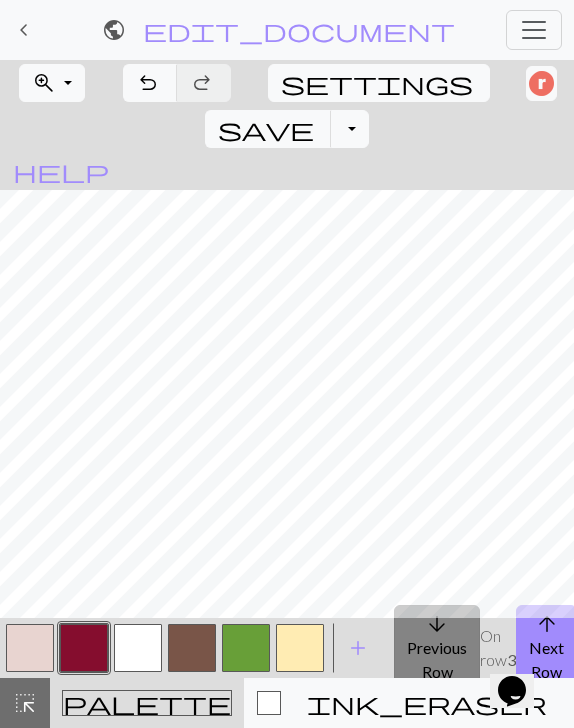 click on "arrow_downward" at bounding box center (437, 624) 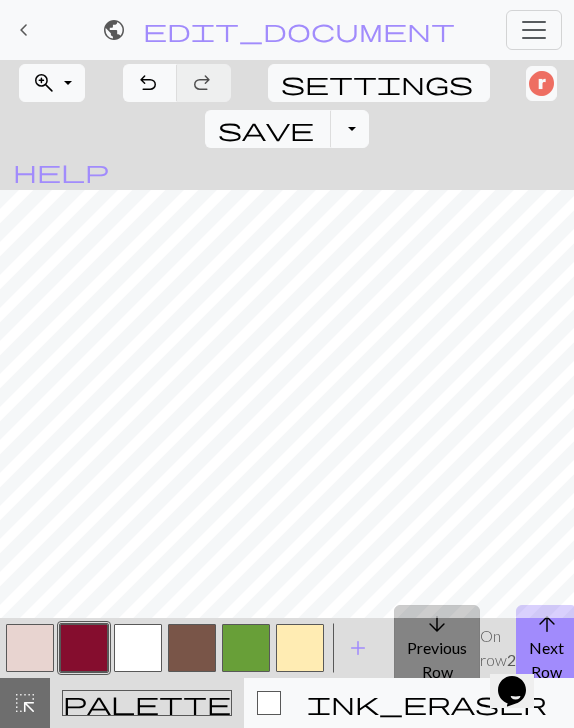click on "arrow_downward" at bounding box center [437, 624] 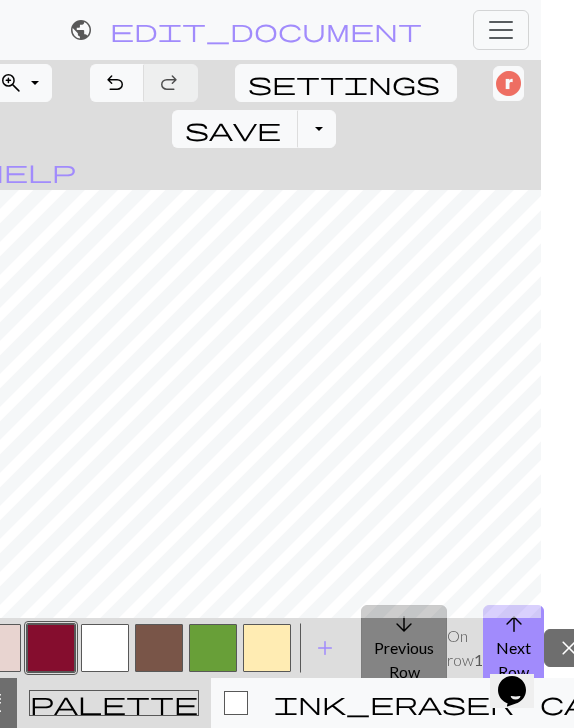 scroll, scrollTop: 0, scrollLeft: 34, axis: horizontal 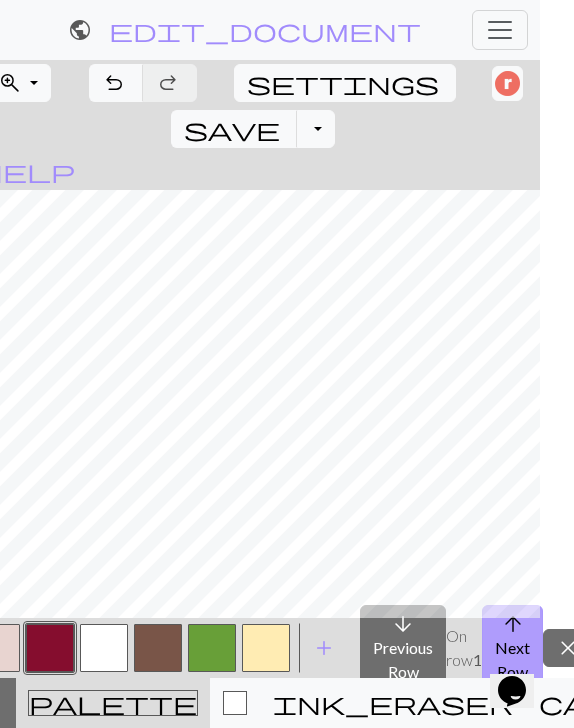 click on "arrow_upward" at bounding box center (513, 624) 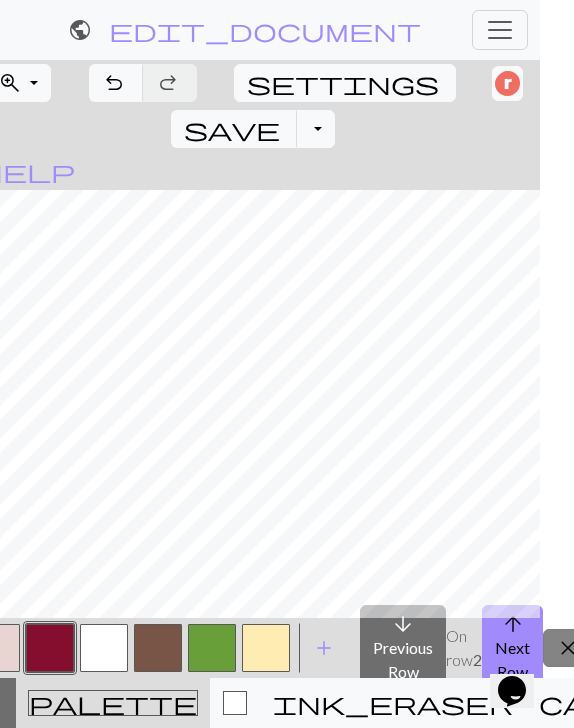 click on "close" at bounding box center [568, 648] 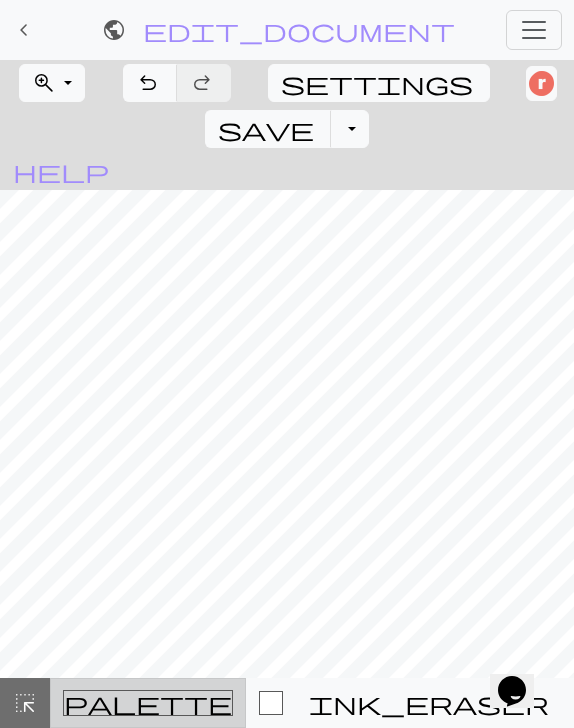 click on "palette" at bounding box center [148, 703] 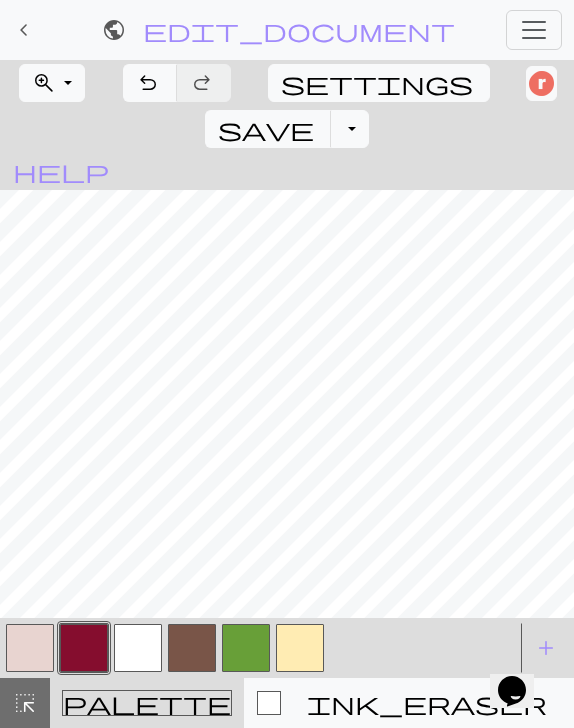click at bounding box center [138, 648] 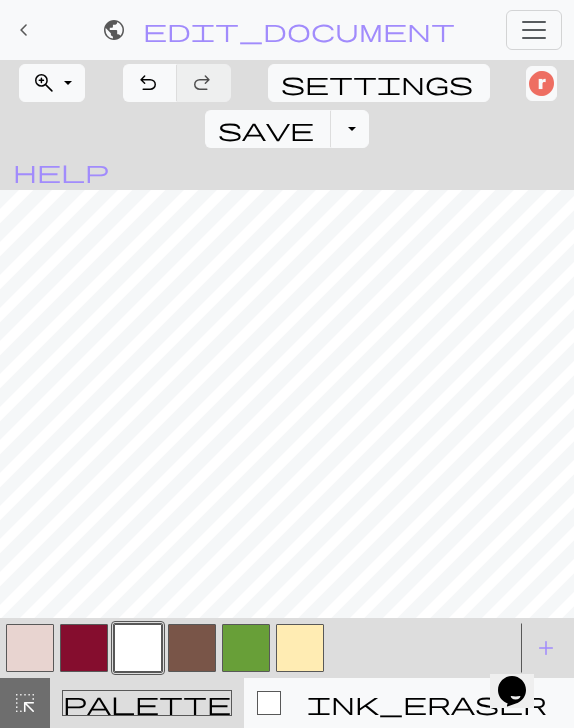 click at bounding box center [300, 648] 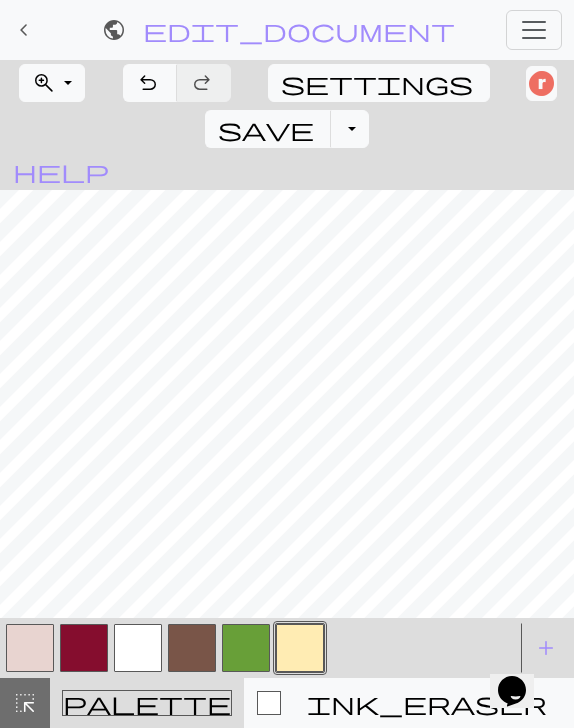 click at bounding box center (138, 648) 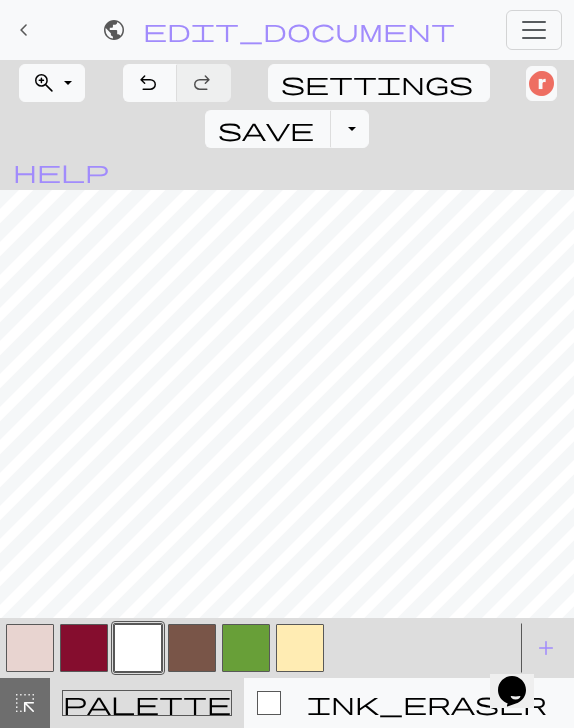 click at bounding box center (300, 648) 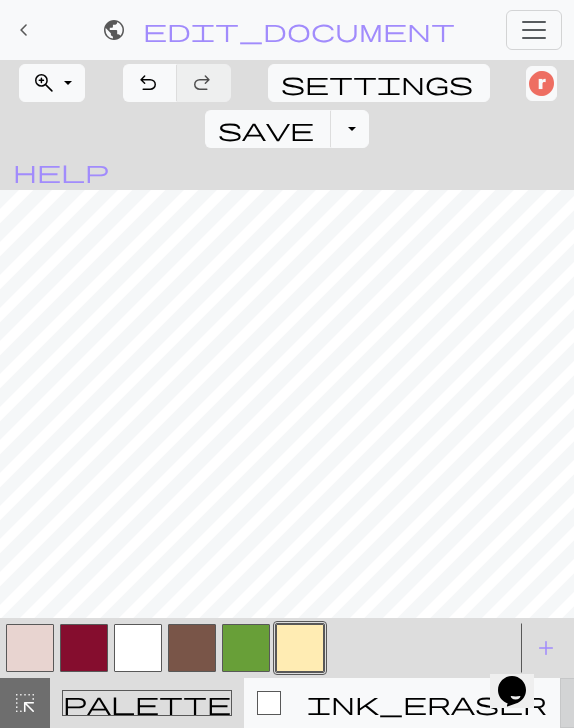 click on "call_to_action   Knitting mode   Knitting mode" at bounding box center [741, 703] 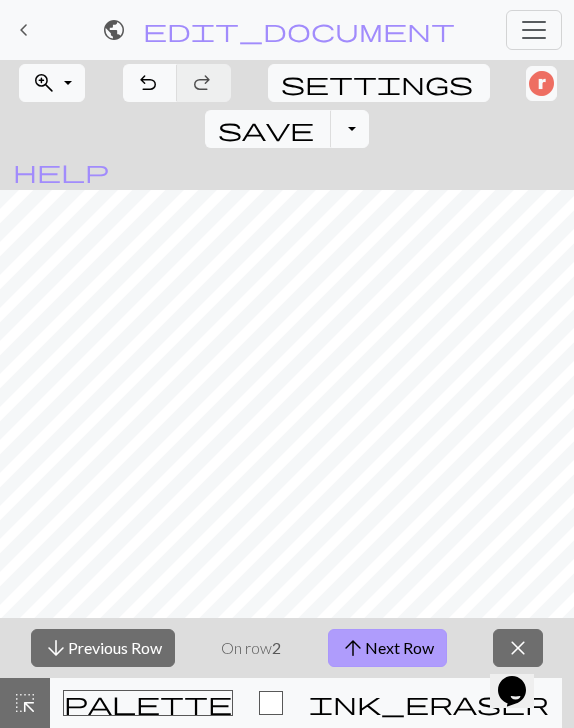 click on "arrow_upward  Next Row" at bounding box center (387, 648) 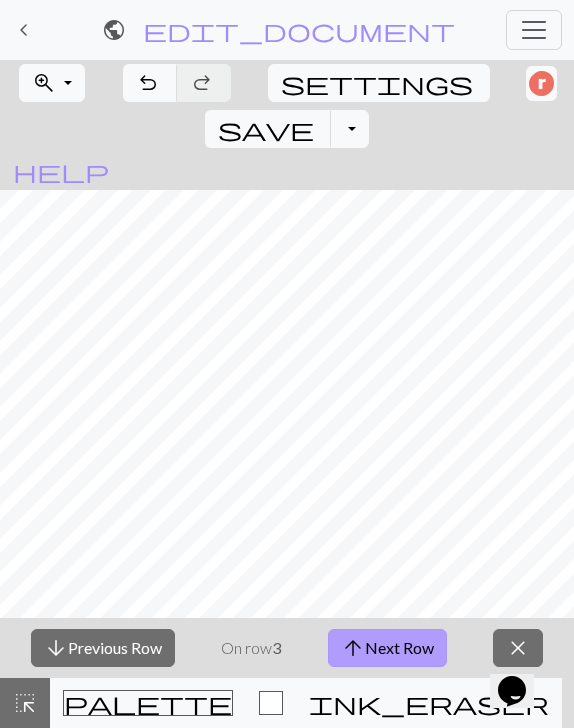 click on "arrow_upward  Next Row" at bounding box center (387, 648) 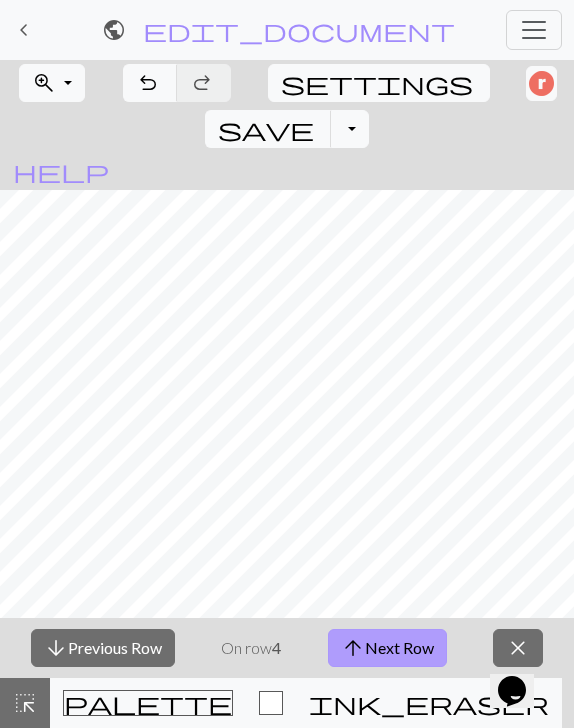 click on "arrow_upward  Next Row" at bounding box center (387, 648) 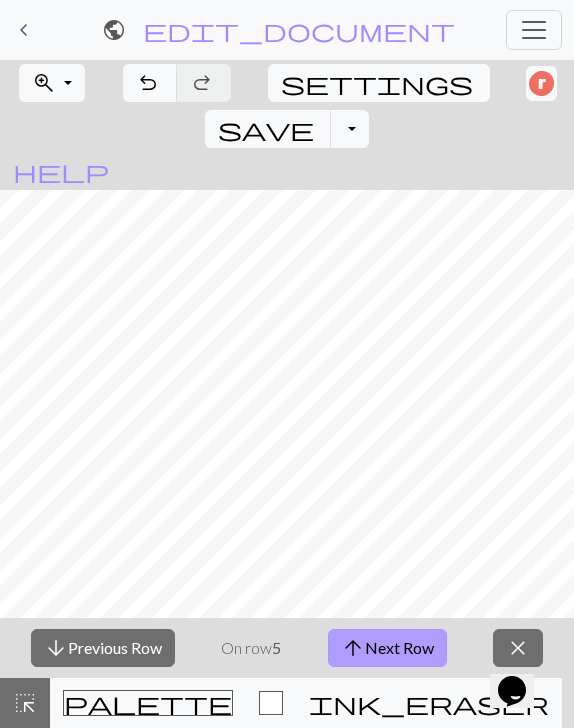 click on "arrow_upward  Next Row" at bounding box center (387, 648) 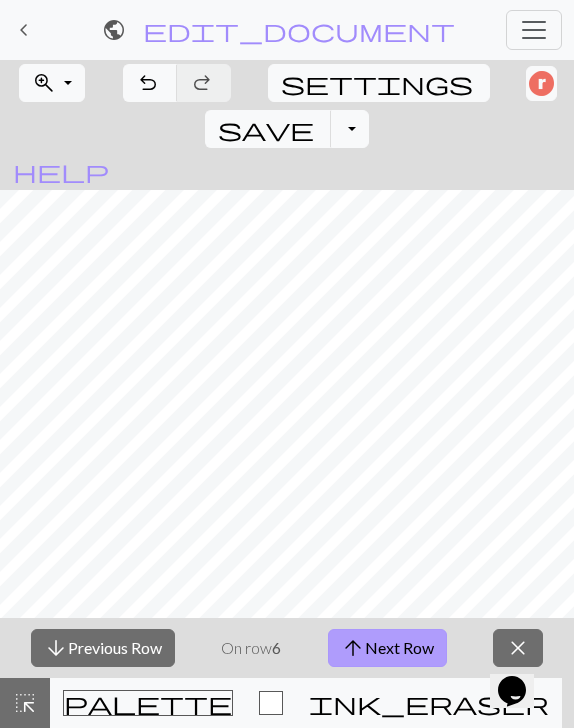 click on "arrow_upward  Next Row" at bounding box center [387, 648] 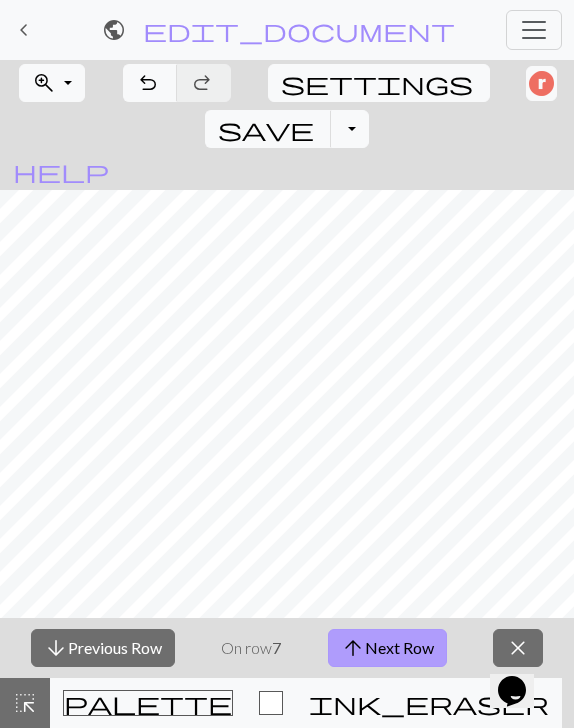 click on "arrow_upward  Next Row" at bounding box center (387, 648) 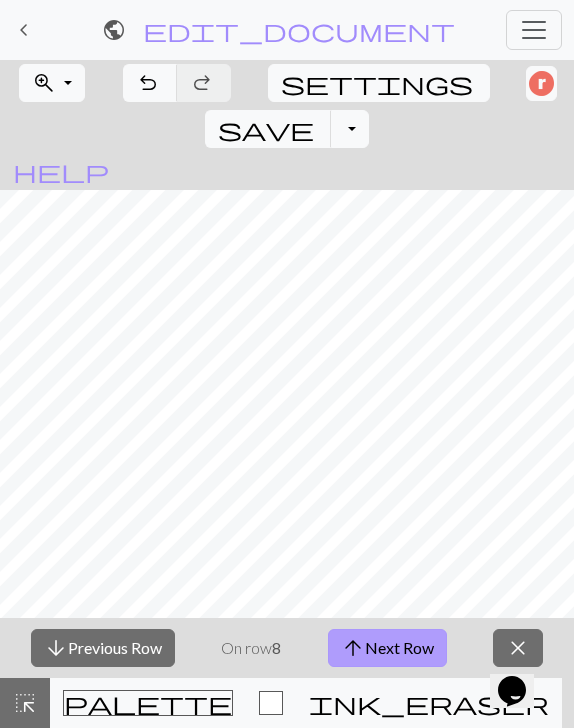 click on "arrow_upward  Next Row" at bounding box center (387, 648) 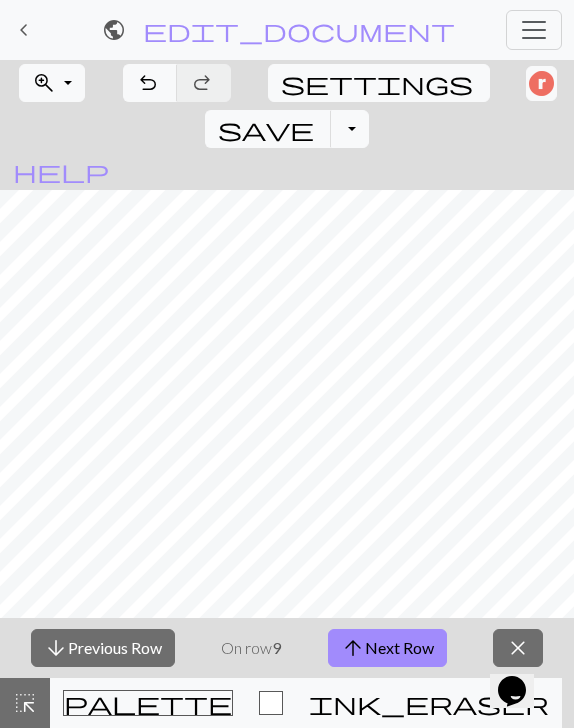 click on "call_to_action   Knitting mode   Knitting mode" at bounding box center [742, 703] 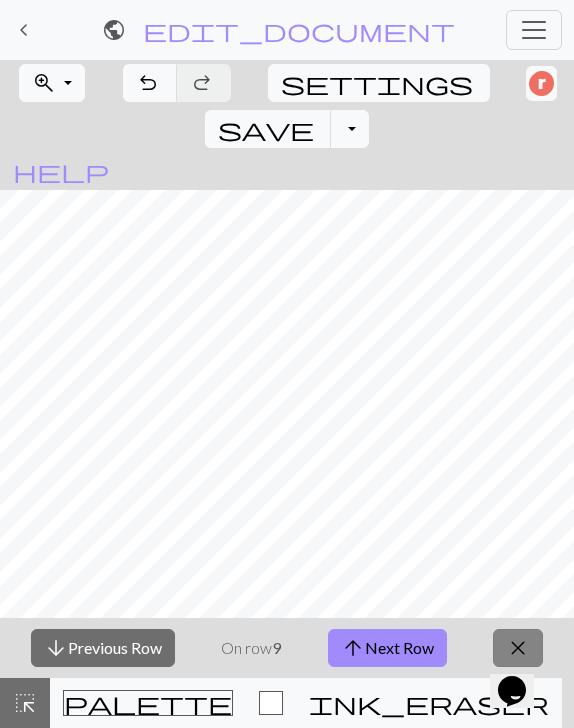 click on "close" at bounding box center (518, 648) 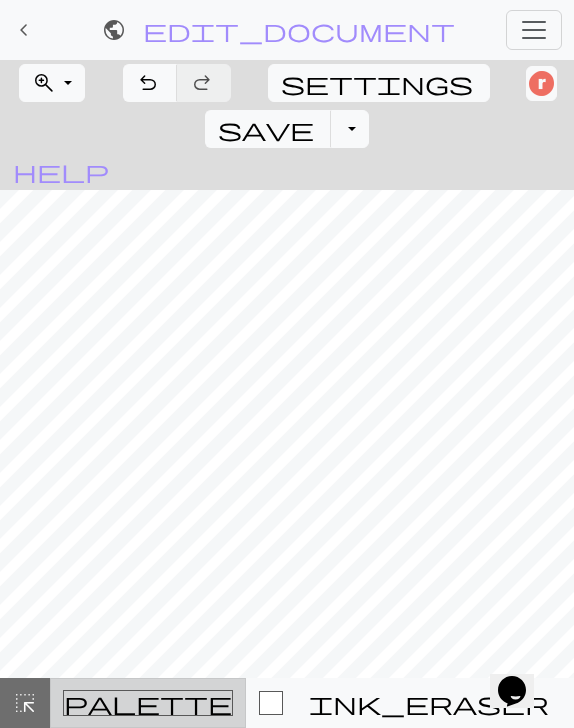 click on "palette   Colour   Colour" at bounding box center [148, 703] 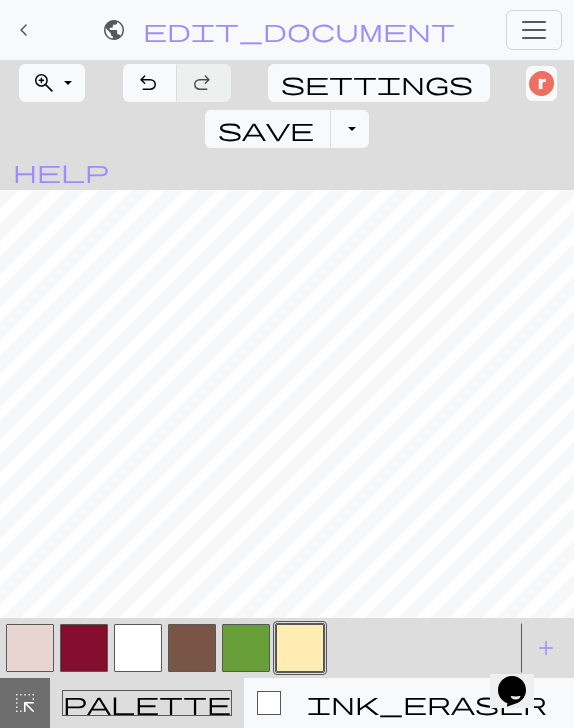 click at bounding box center (192, 648) 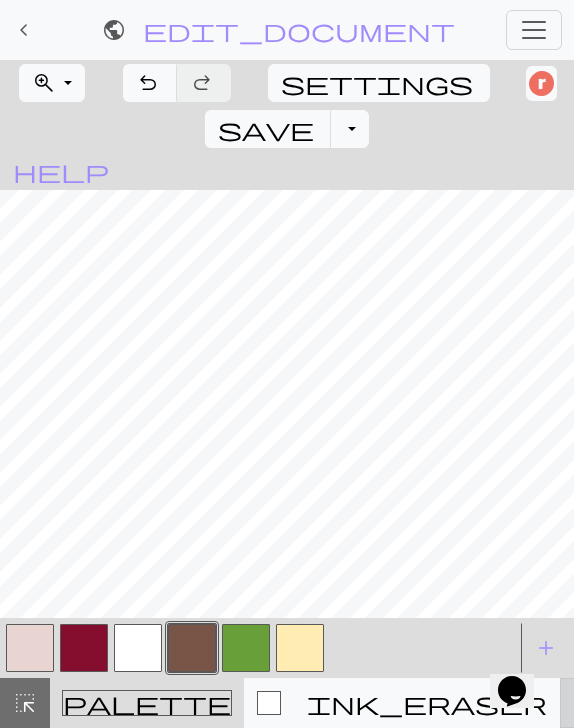 click on "call_to_action   Knitting mode   Knitting mode" at bounding box center [741, 703] 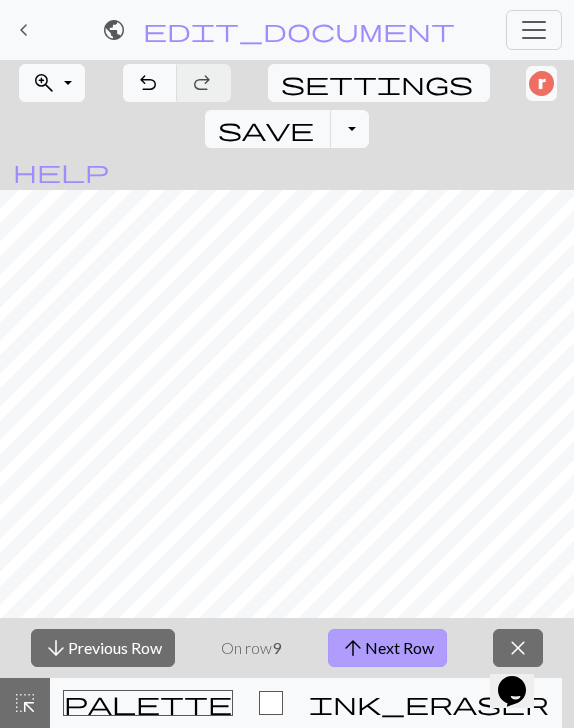 click on "arrow_upward  Next Row" at bounding box center (387, 648) 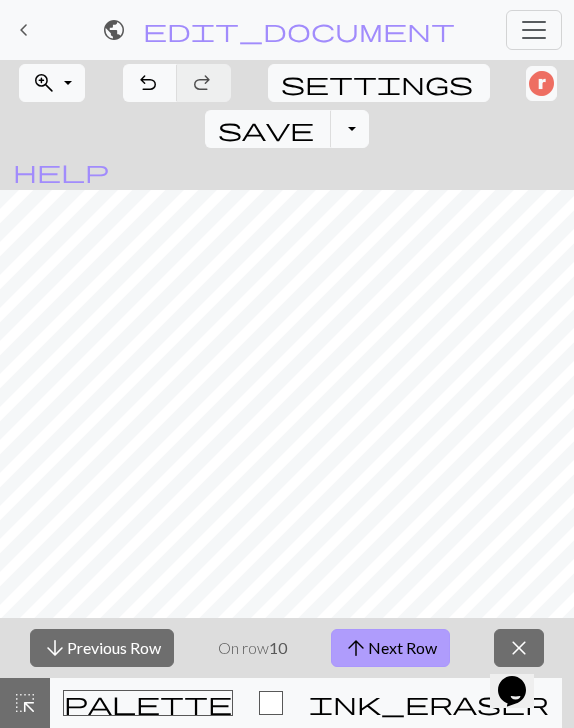 click on "arrow_upward  Next Row" at bounding box center (390, 648) 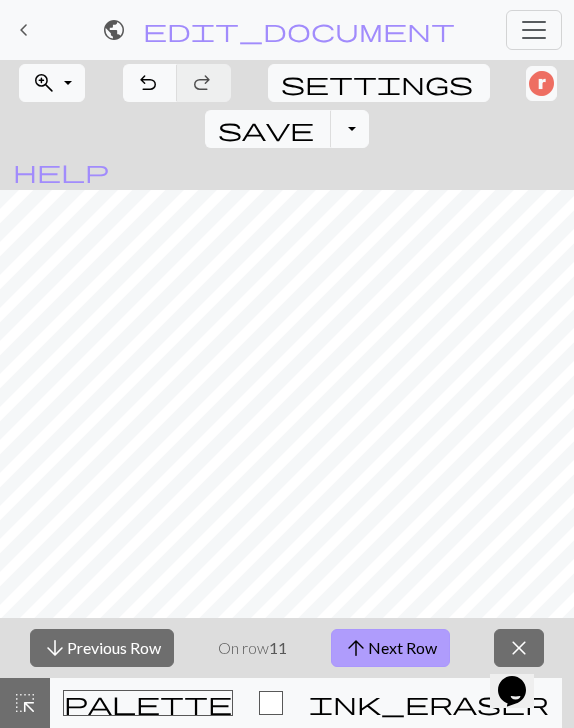 click on "arrow_upward  Next Row" at bounding box center (390, 648) 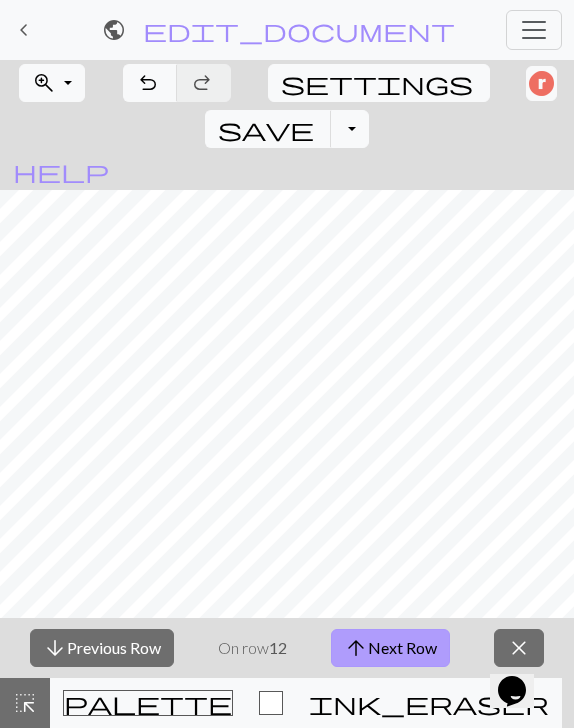 click on "arrow_upward  Next Row" at bounding box center (390, 648) 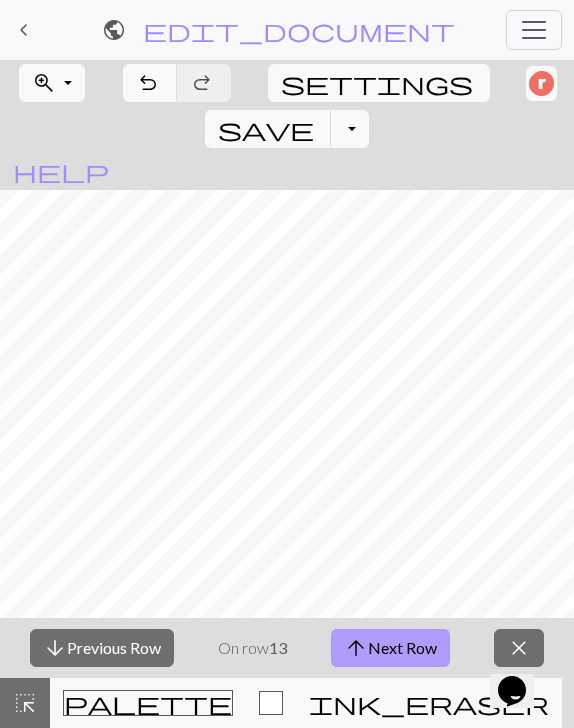 click on "arrow_upward  Next Row" at bounding box center (390, 648) 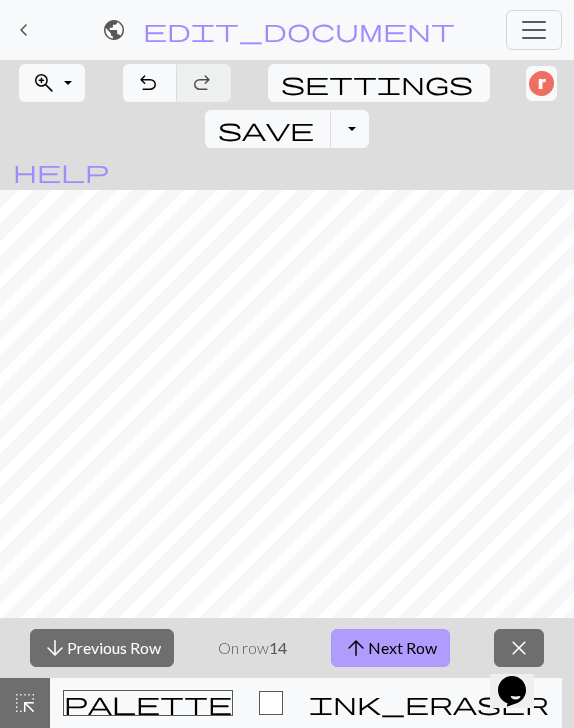 click on "arrow_upward  Next Row" at bounding box center [390, 648] 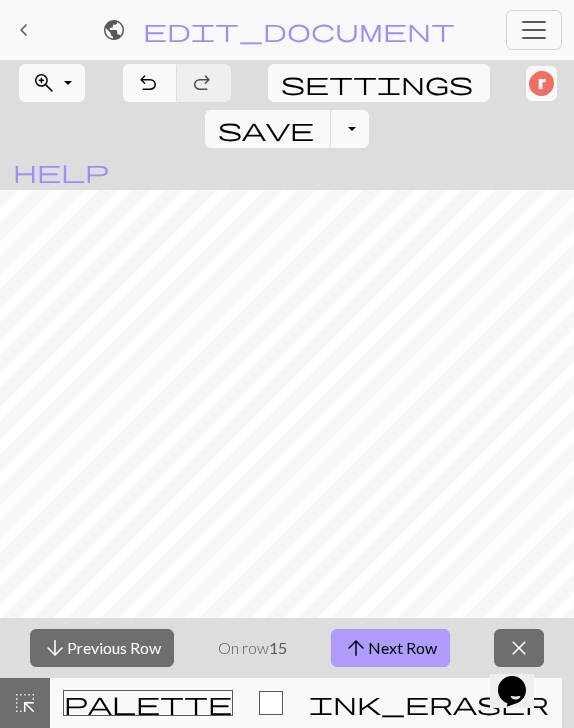click on "arrow_upward  Next Row" at bounding box center (390, 648) 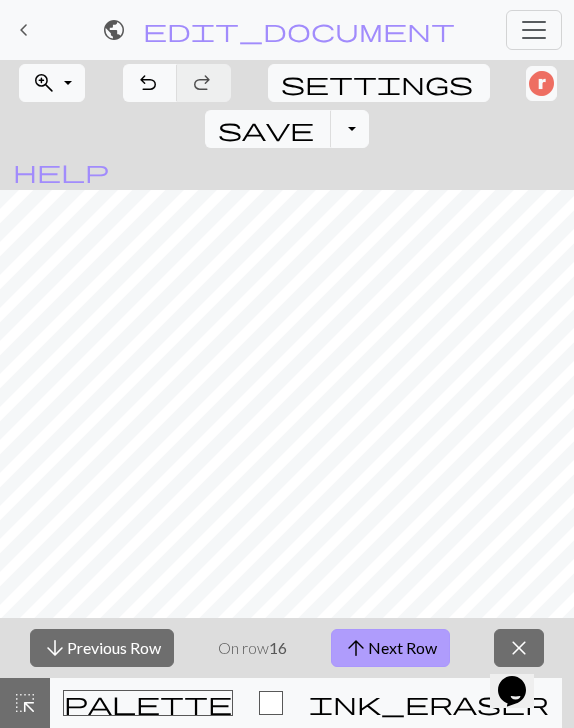 click on "arrow_upward  Next Row" at bounding box center [390, 648] 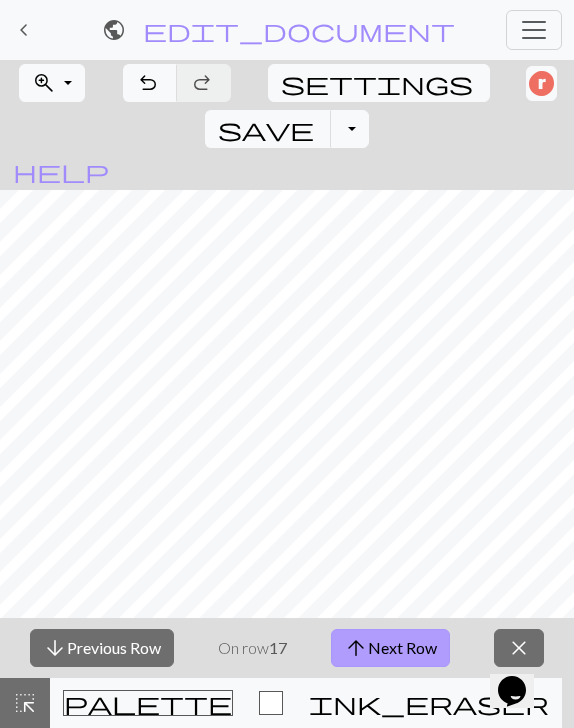 click on "arrow_upward  Next Row" at bounding box center [390, 648] 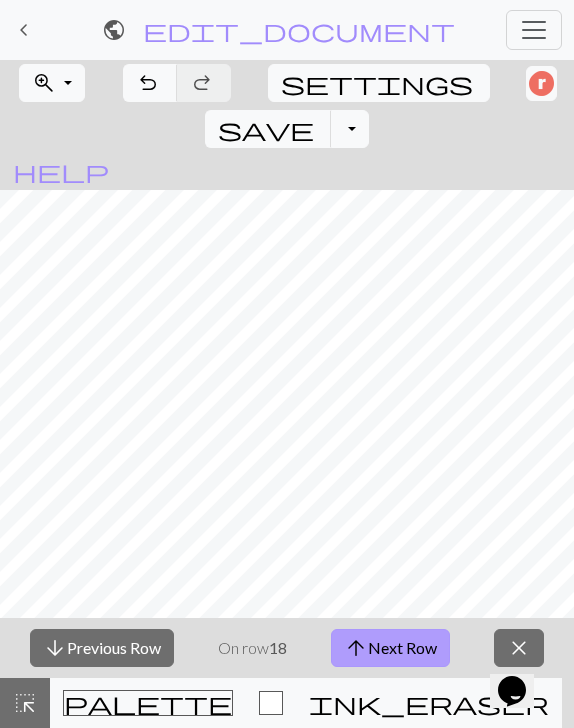 click on "arrow_upward  Next Row" at bounding box center [390, 648] 